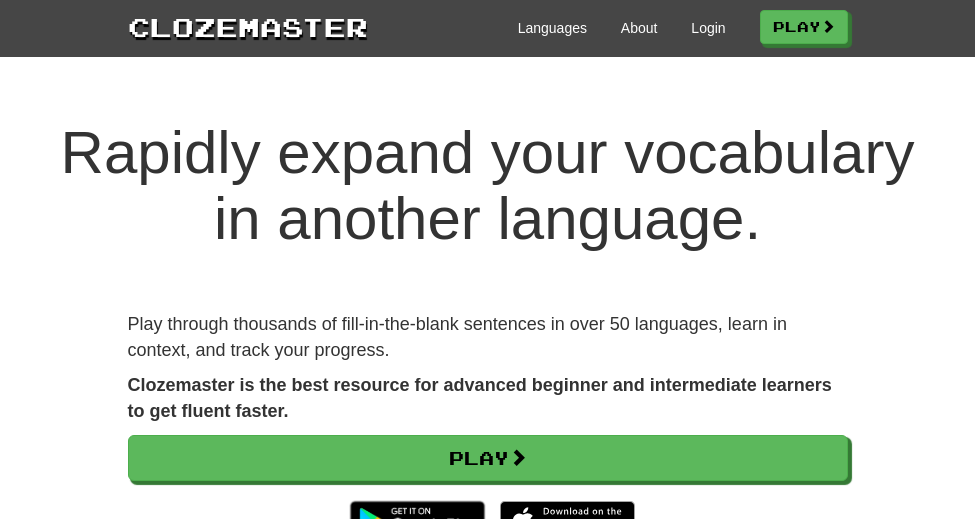 scroll, scrollTop: 0, scrollLeft: 0, axis: both 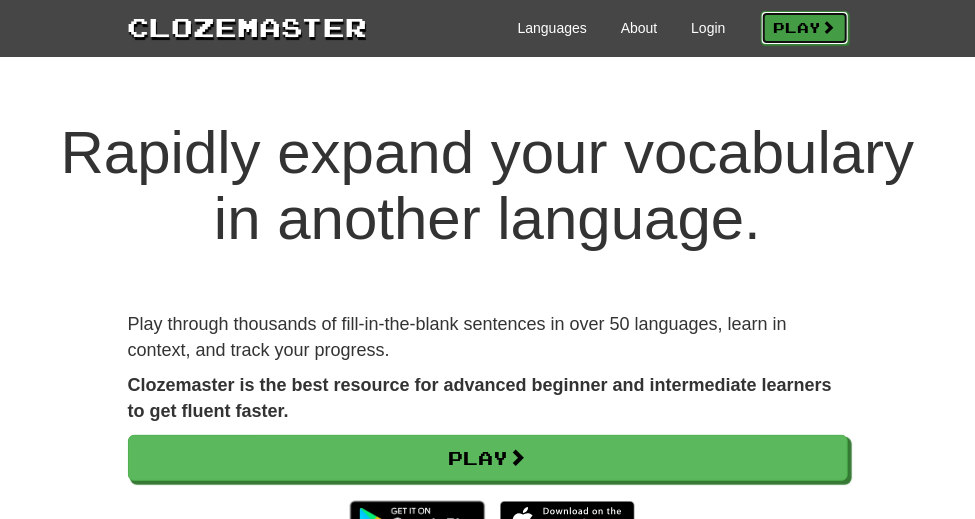 click on "Play" at bounding box center [805, 28] 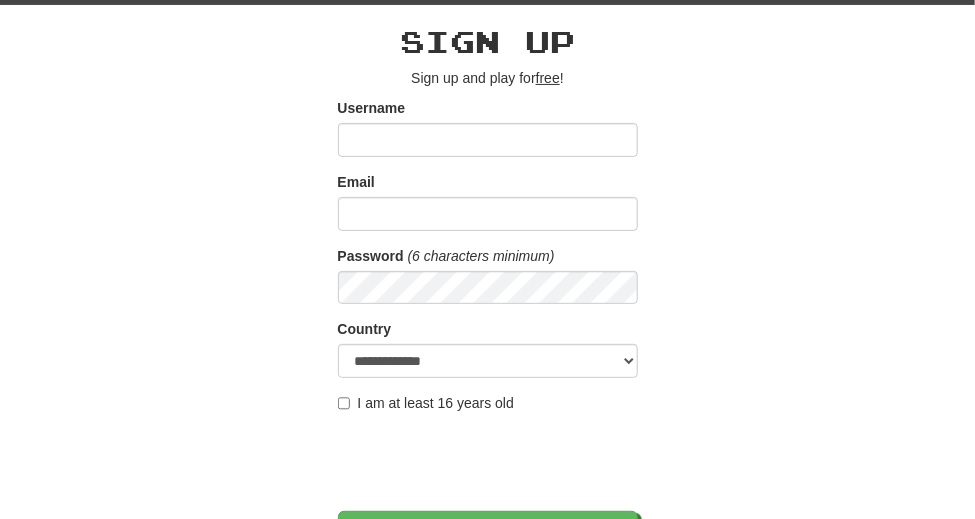 scroll, scrollTop: 0, scrollLeft: 0, axis: both 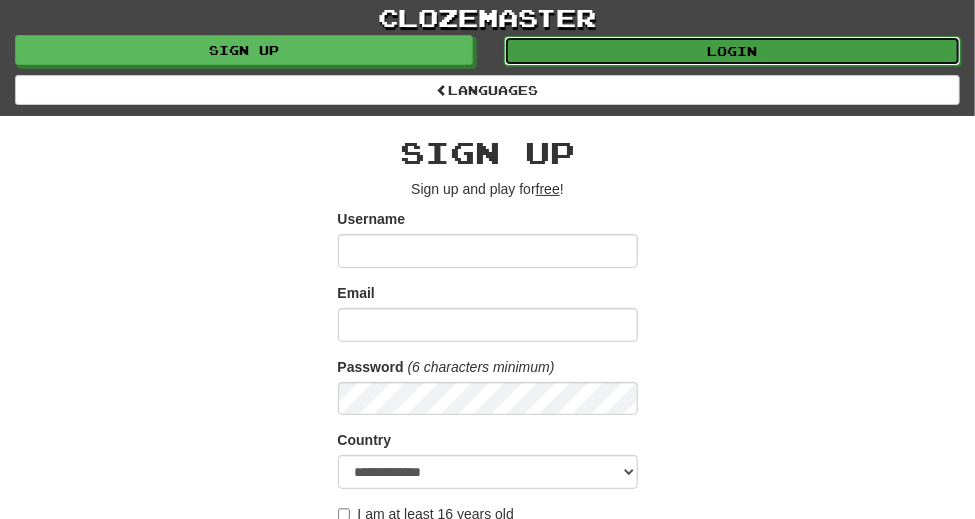 click on "Login" at bounding box center (733, 51) 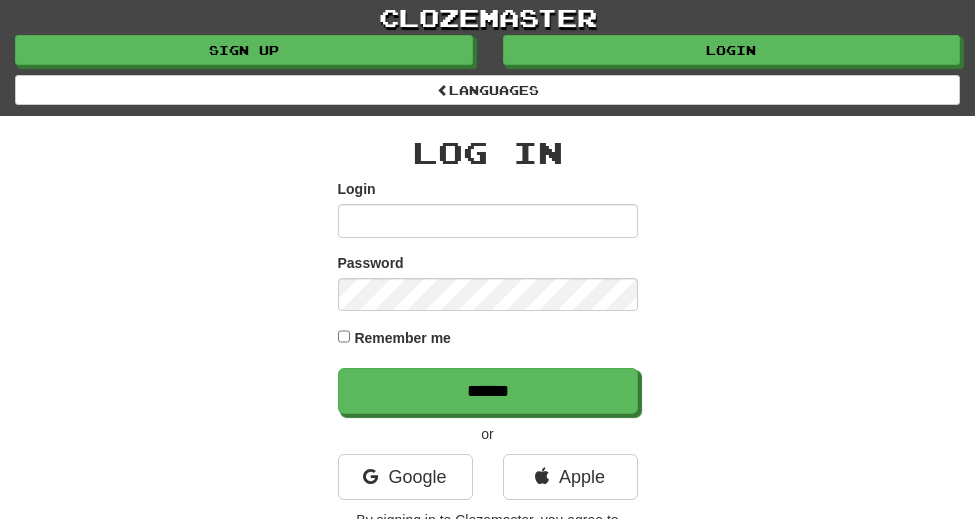scroll, scrollTop: 0, scrollLeft: 0, axis: both 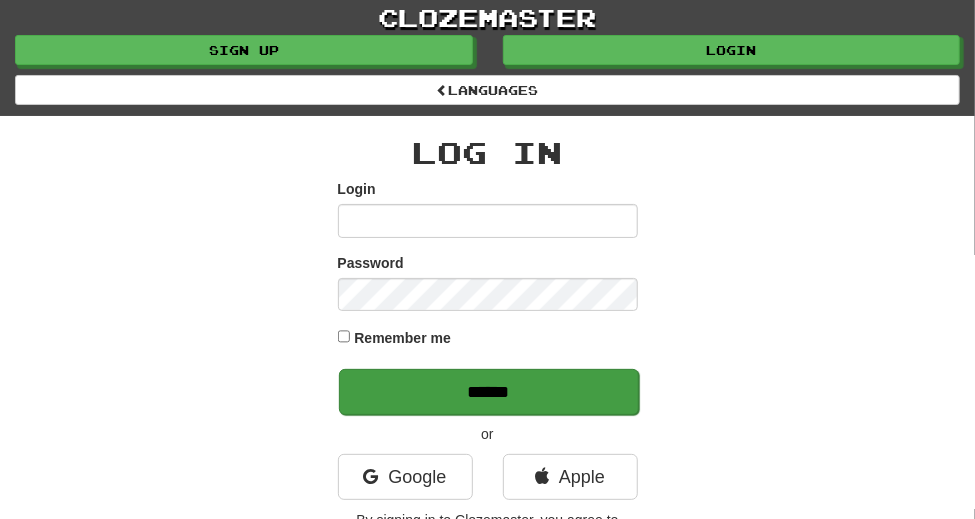 type on "**********" 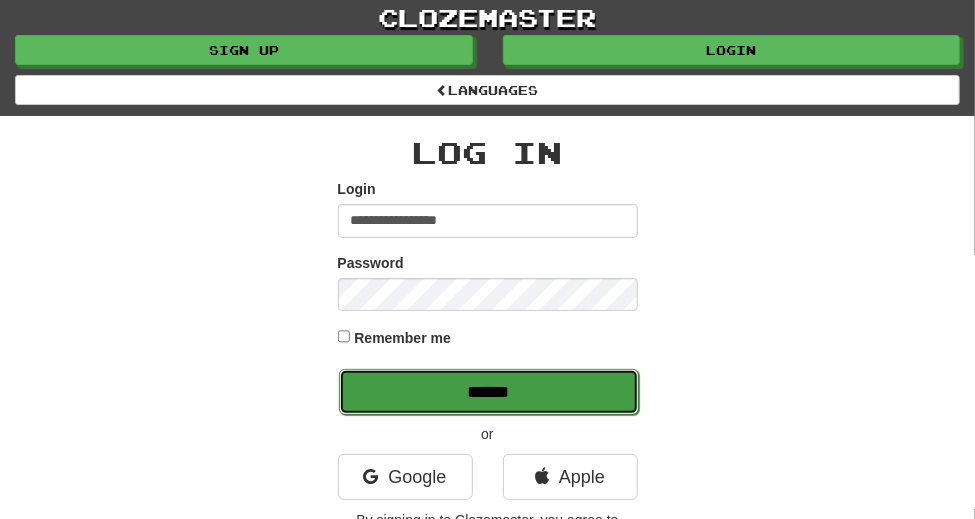 click on "******" at bounding box center [489, 392] 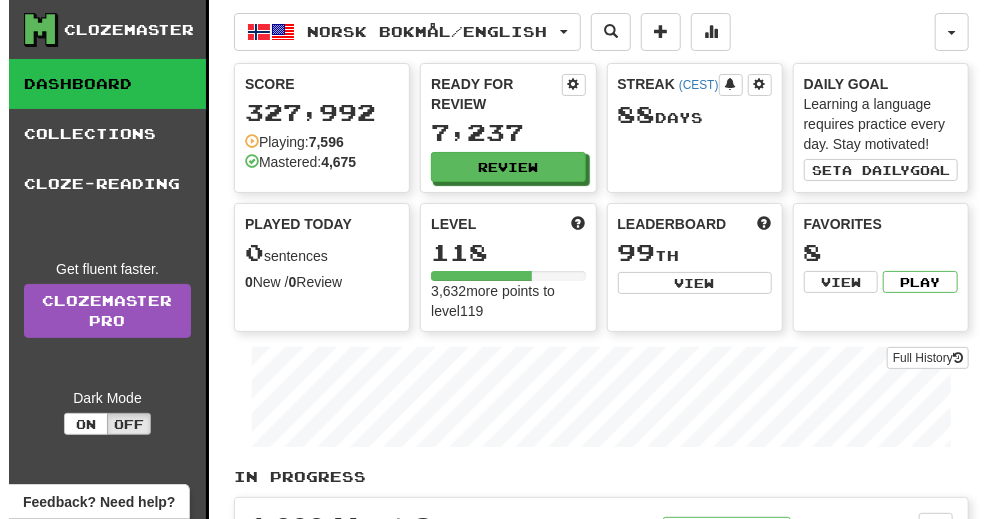 scroll, scrollTop: 222, scrollLeft: 0, axis: vertical 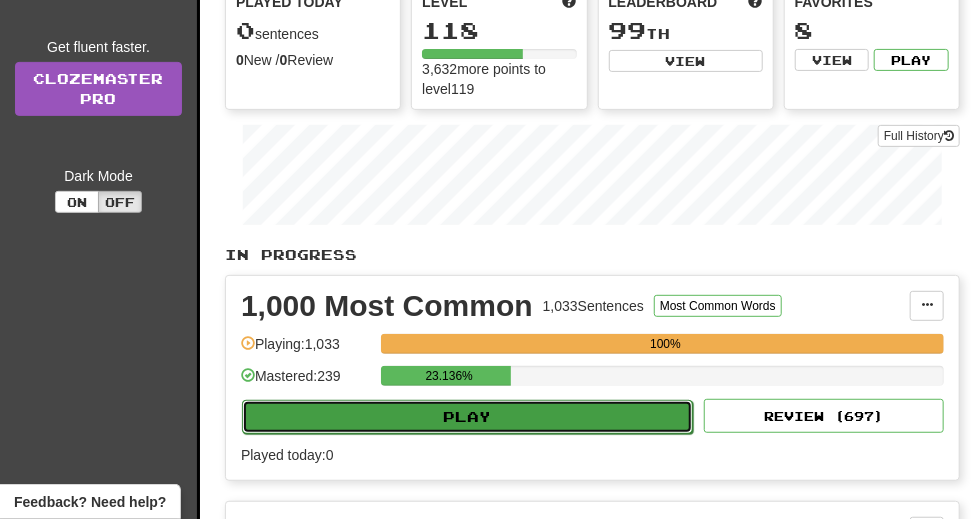 click on "Play" at bounding box center [467, 417] 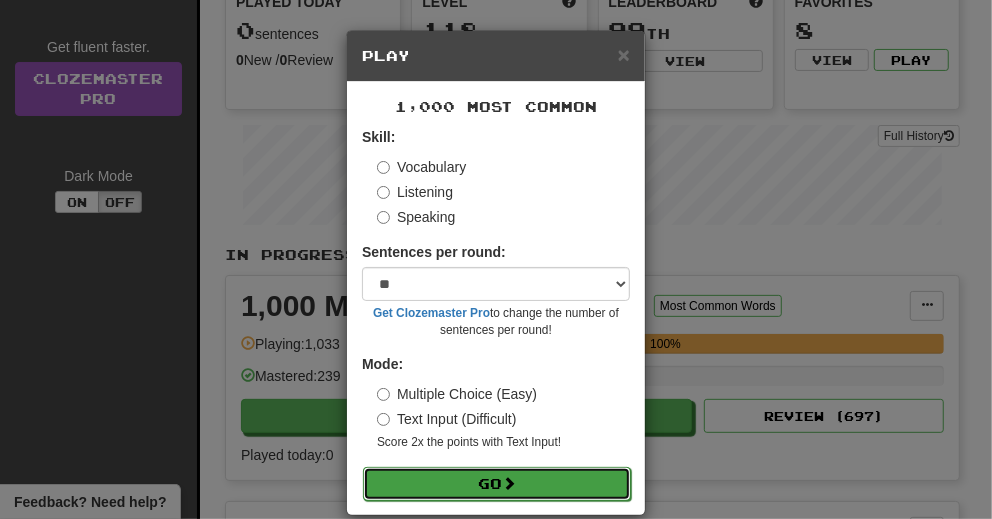 click on "Go" at bounding box center (497, 484) 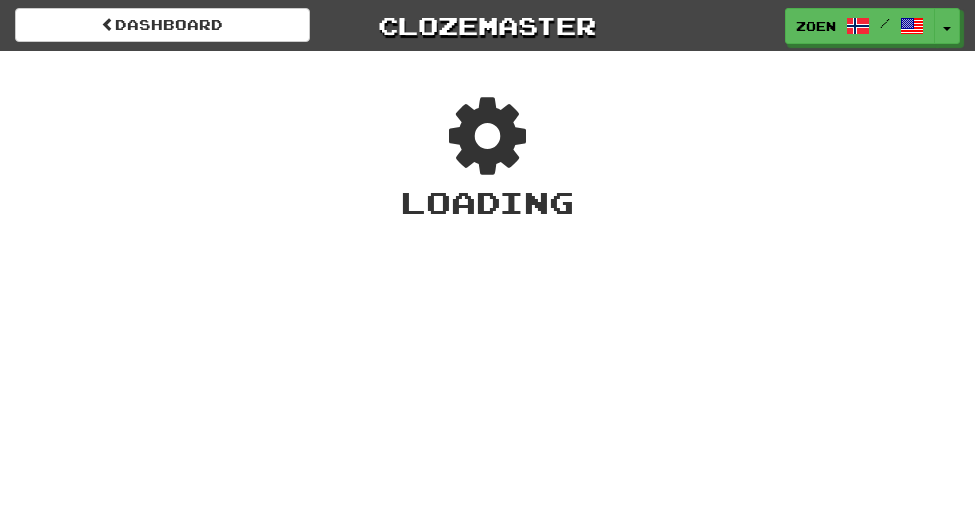 scroll, scrollTop: 0, scrollLeft: 0, axis: both 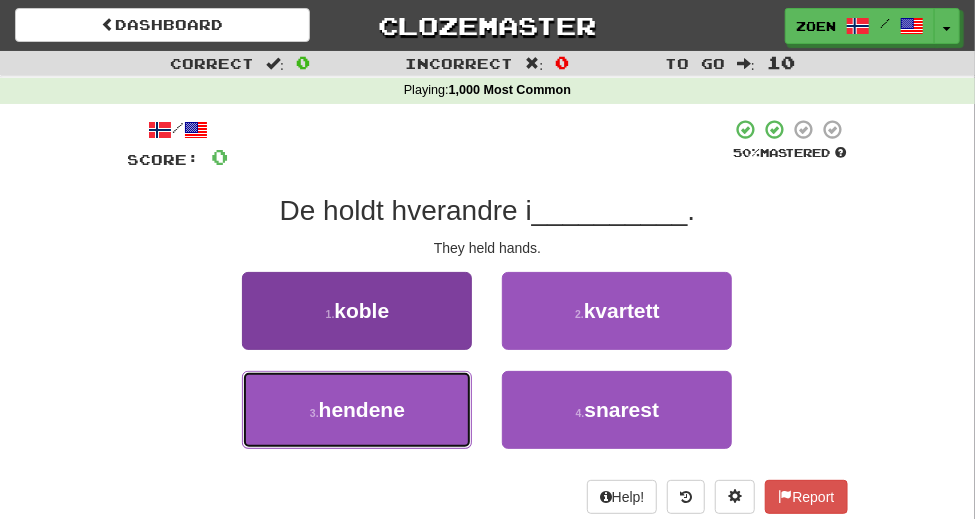 drag, startPoint x: 423, startPoint y: 445, endPoint x: 440, endPoint y: 435, distance: 19.723083 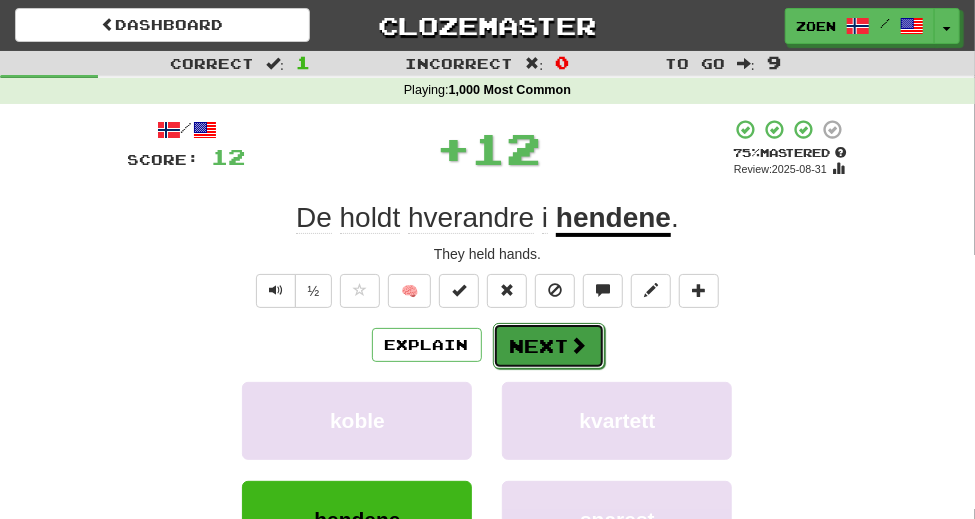 click on "Next" at bounding box center (549, 346) 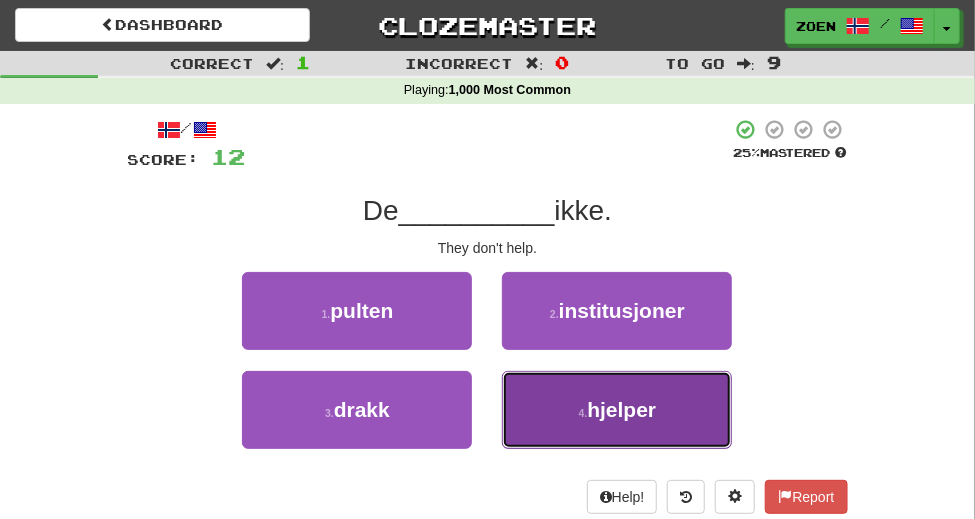 click on "hjelper" at bounding box center (621, 409) 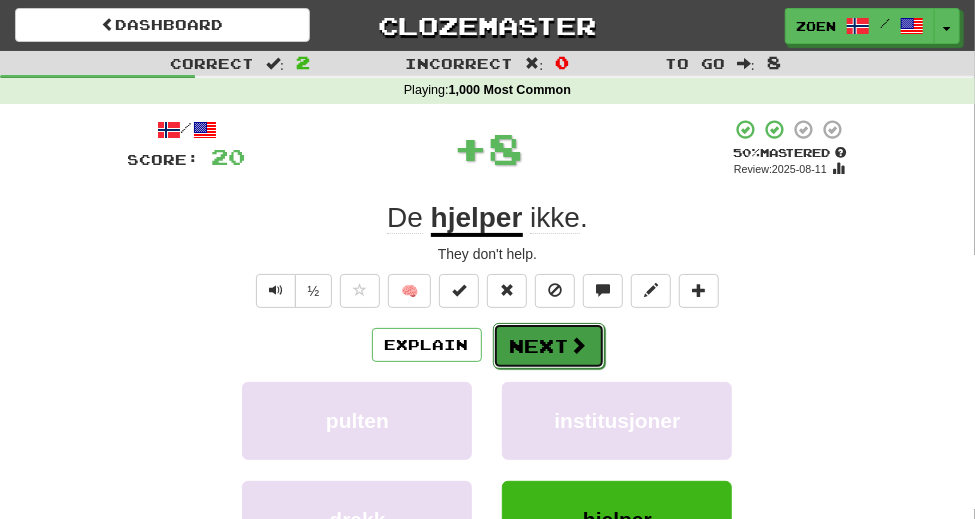 click at bounding box center [579, 345] 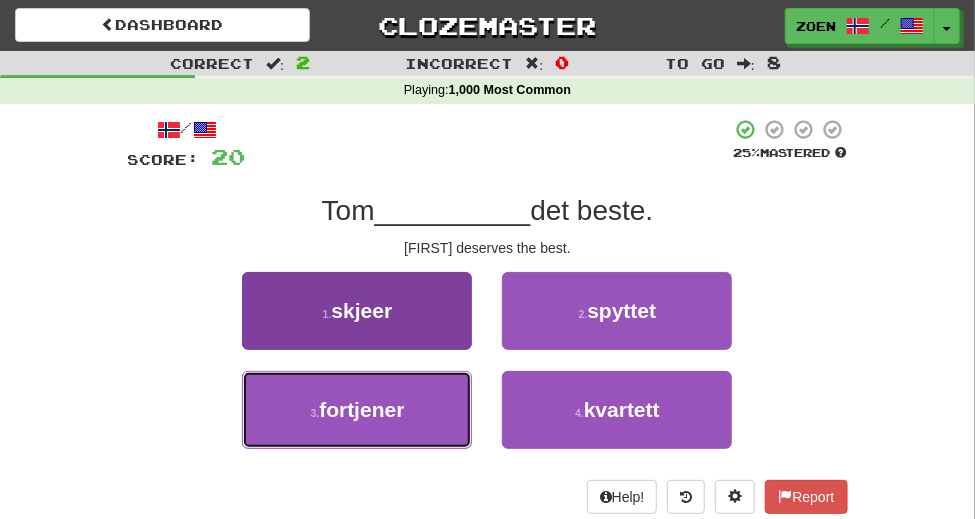 click on "3 .  fortjener" at bounding box center (357, 410) 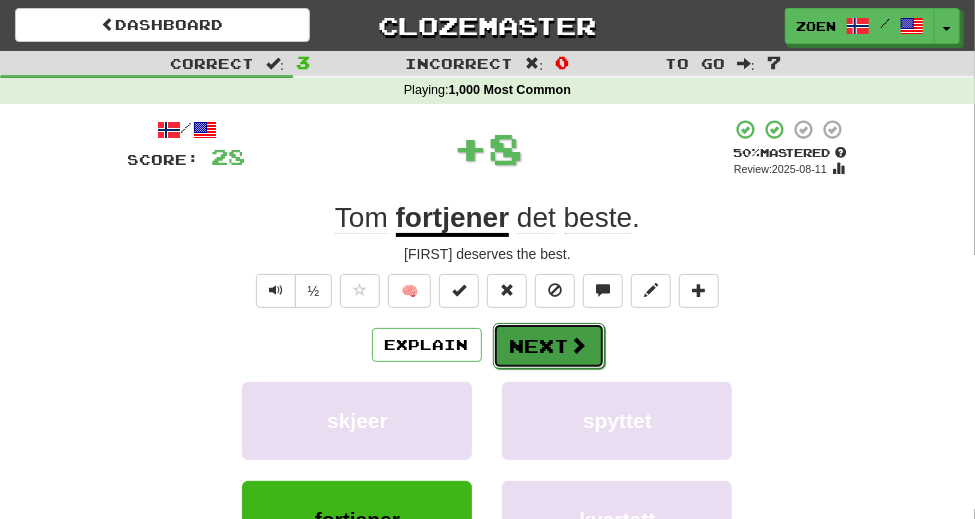 click on "Next" at bounding box center (549, 346) 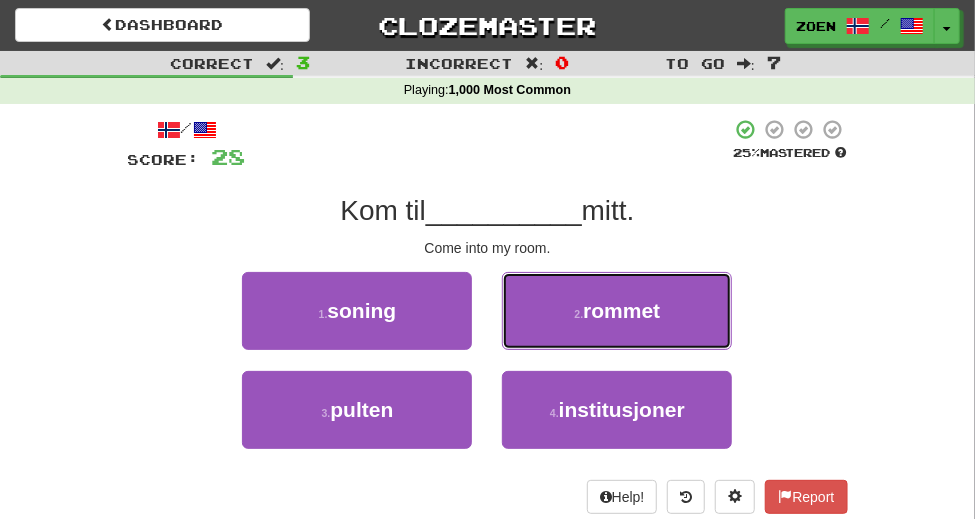 click on "2 .  rommet" at bounding box center (617, 311) 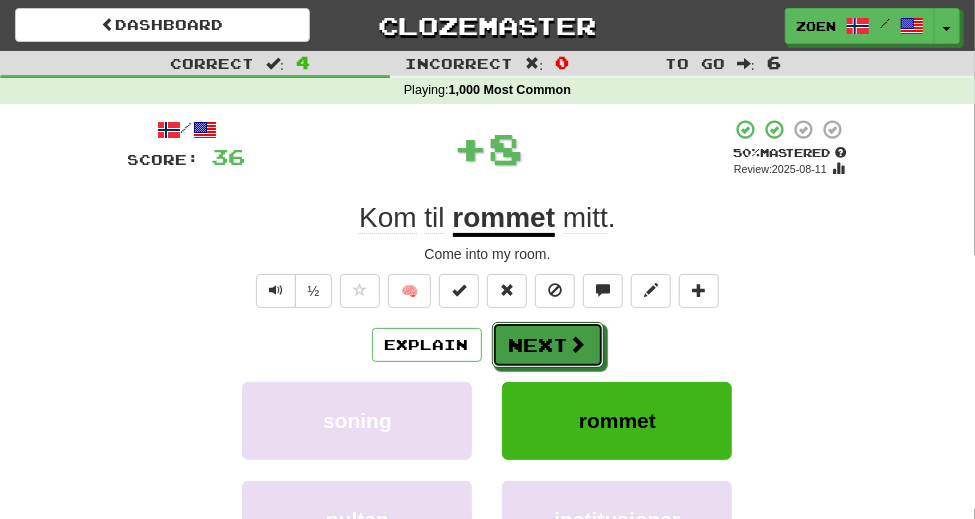 click on "Next" at bounding box center [548, 345] 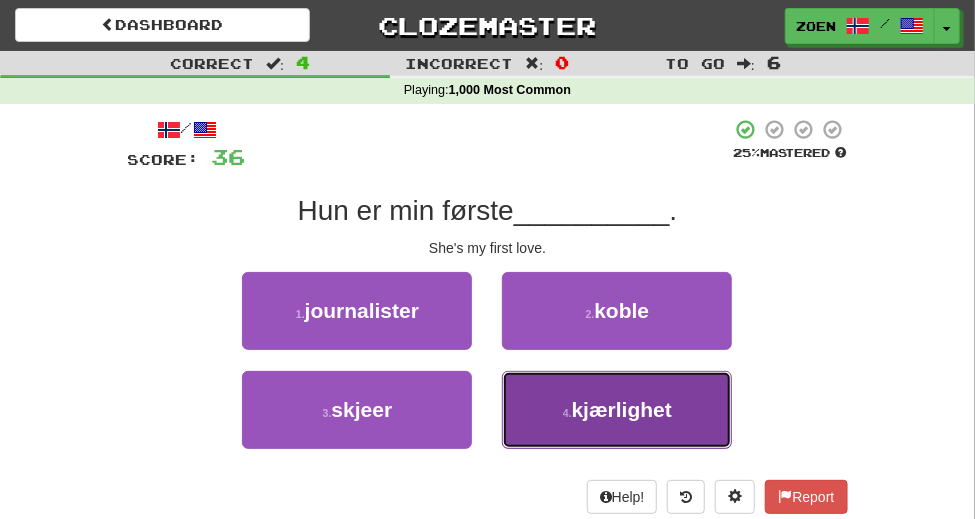 click on "4 ." at bounding box center [567, 413] 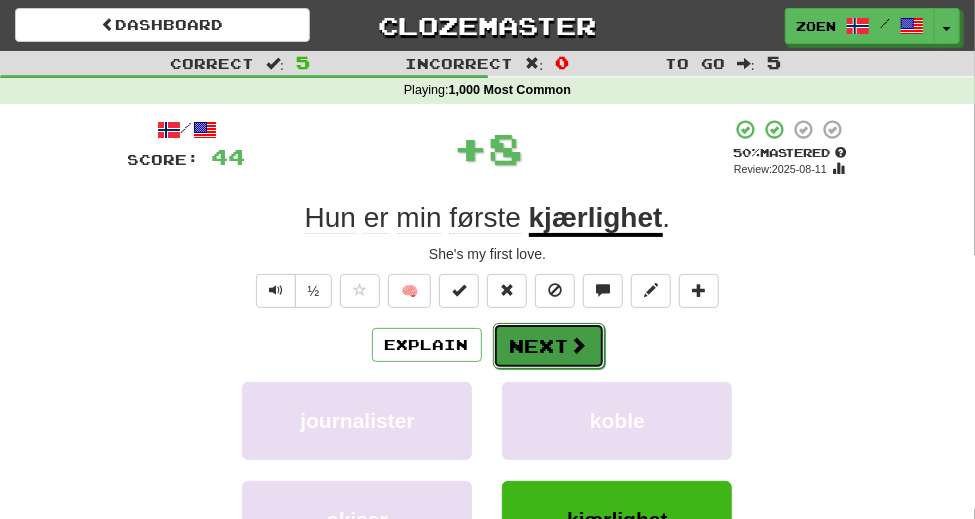 click on "Next" at bounding box center (549, 346) 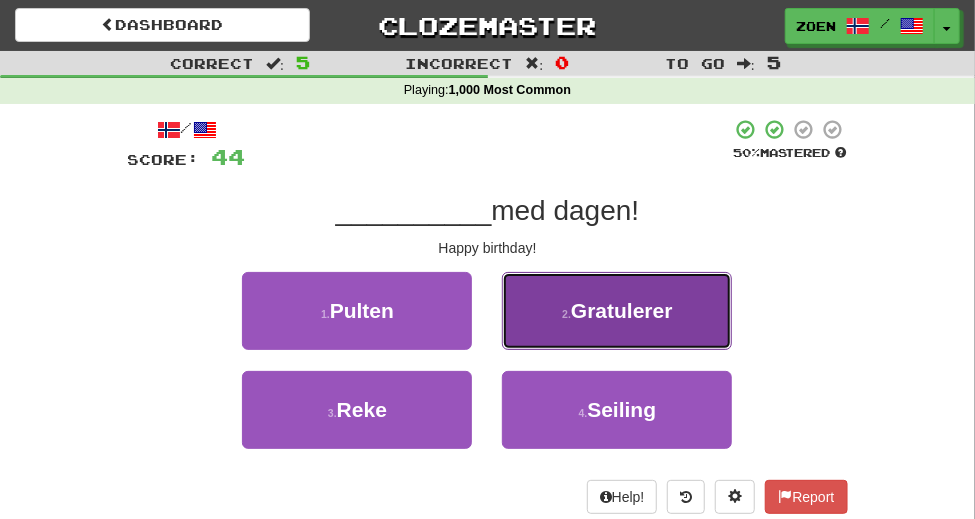 click on "2 .  Gratulerer" at bounding box center [617, 311] 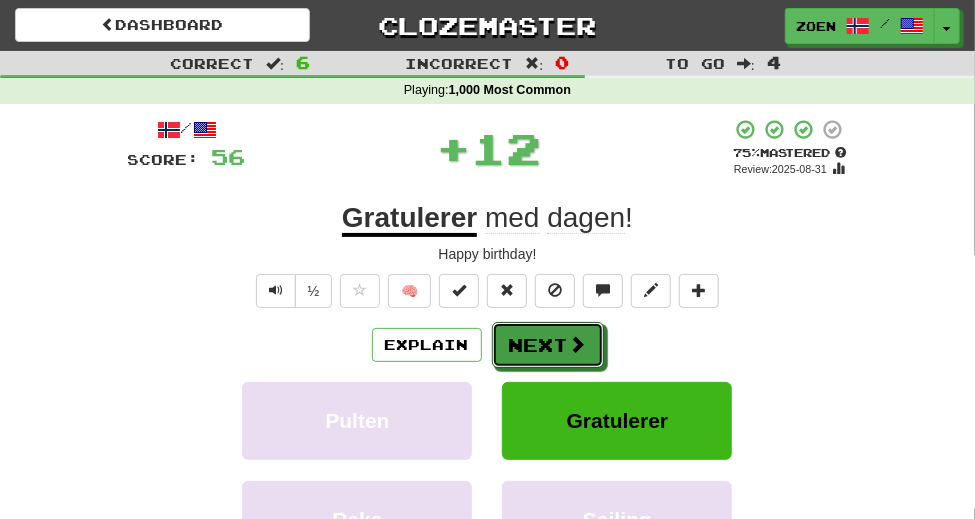 click on "Next" at bounding box center [548, 345] 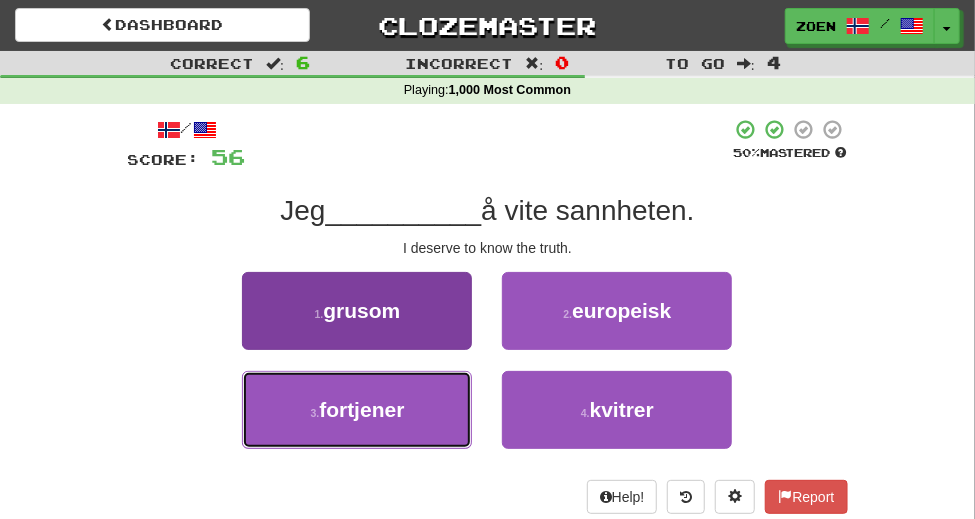 click on "3 .  fortjener" at bounding box center [357, 410] 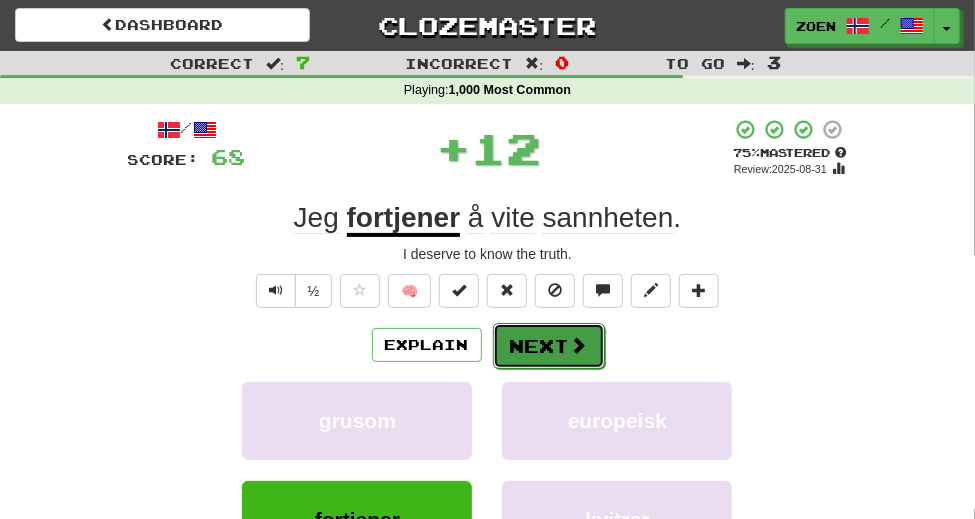 click on "Next" at bounding box center [549, 346] 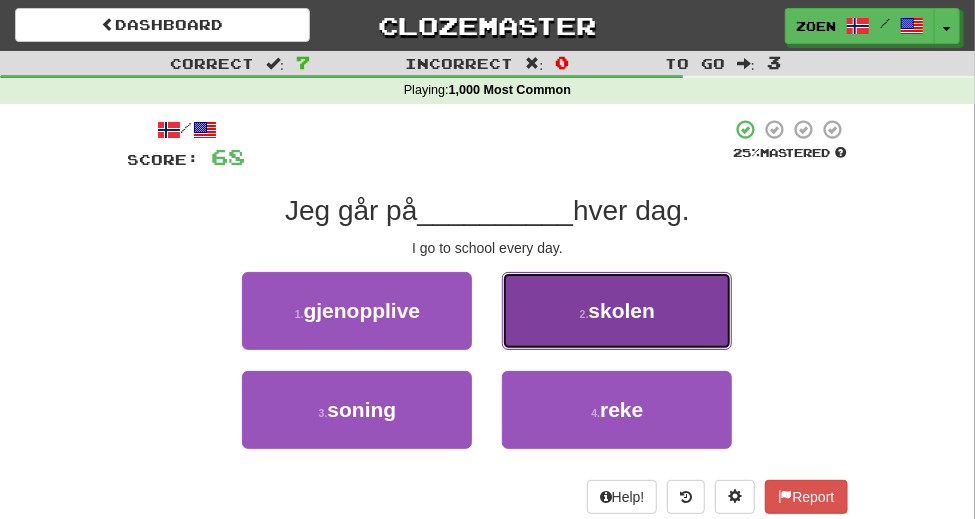 click on "2 .  skolen" at bounding box center [617, 311] 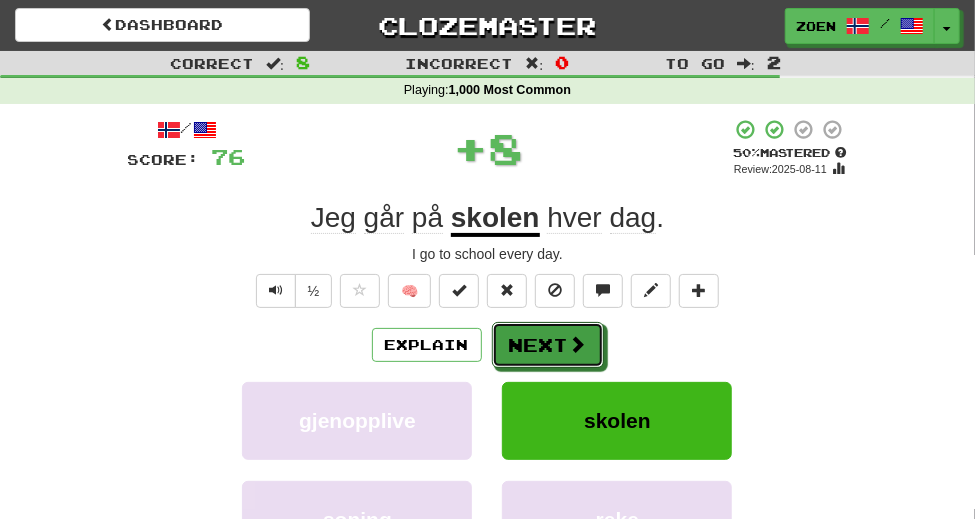 click at bounding box center (578, 344) 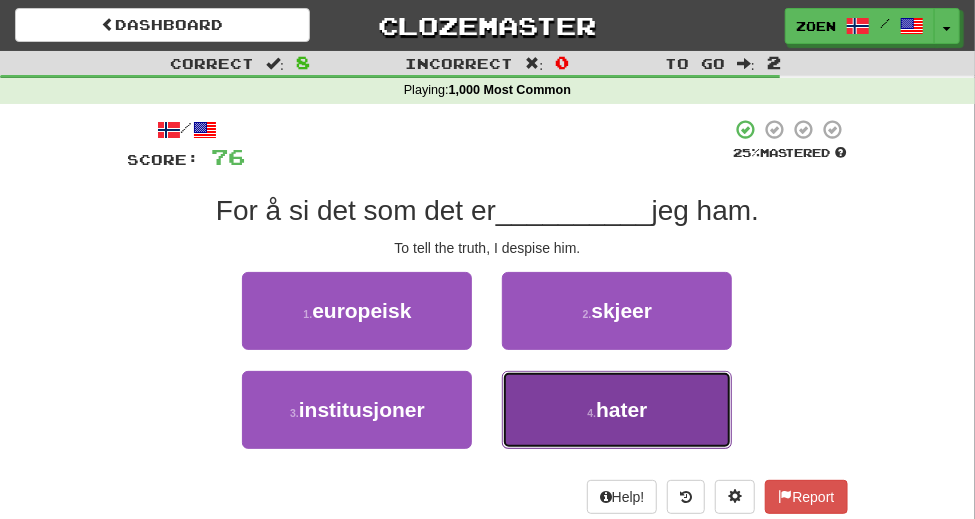 click on "4 .  hater" at bounding box center (617, 410) 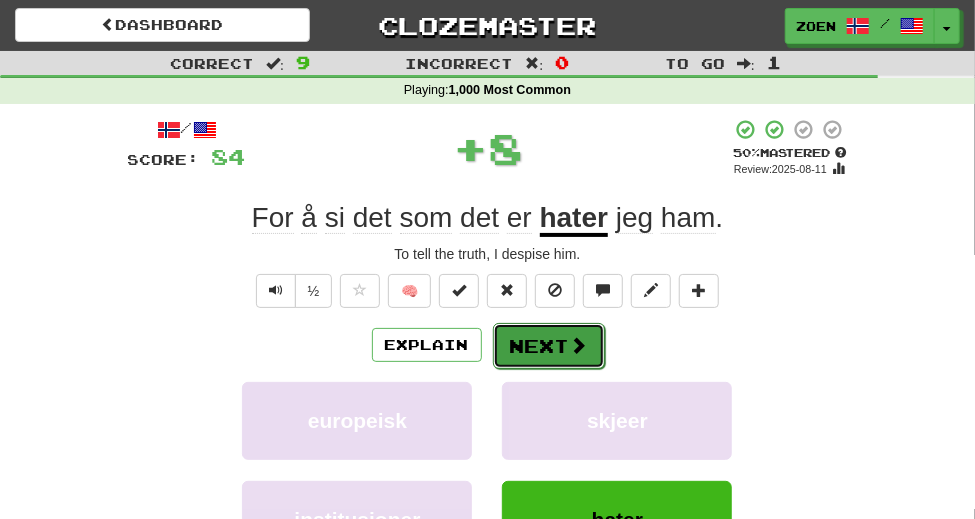 click at bounding box center (579, 345) 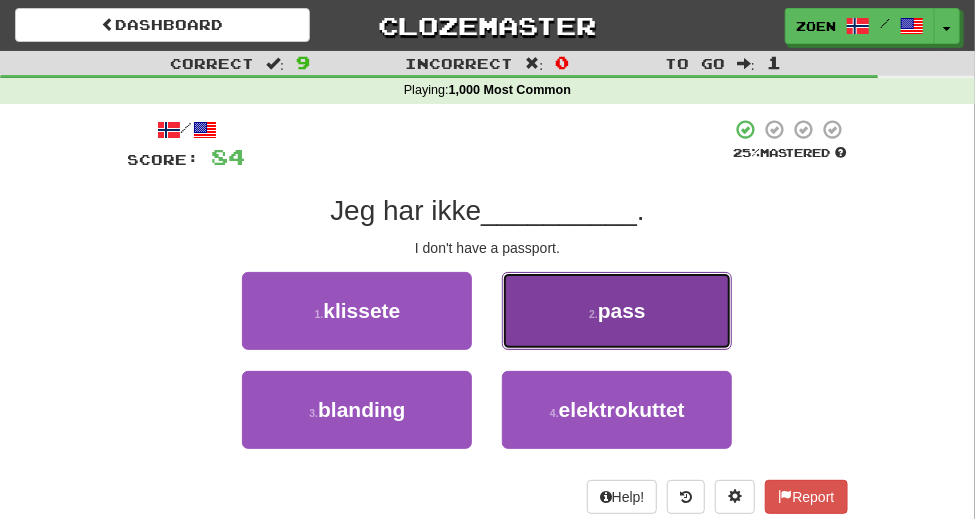 click on "2 .  pass" at bounding box center (617, 311) 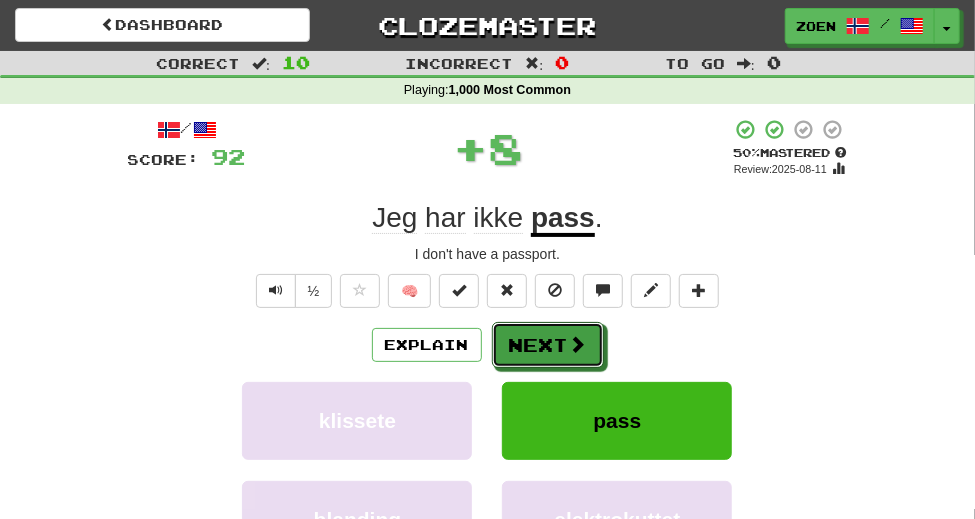 click on "Next" at bounding box center (548, 345) 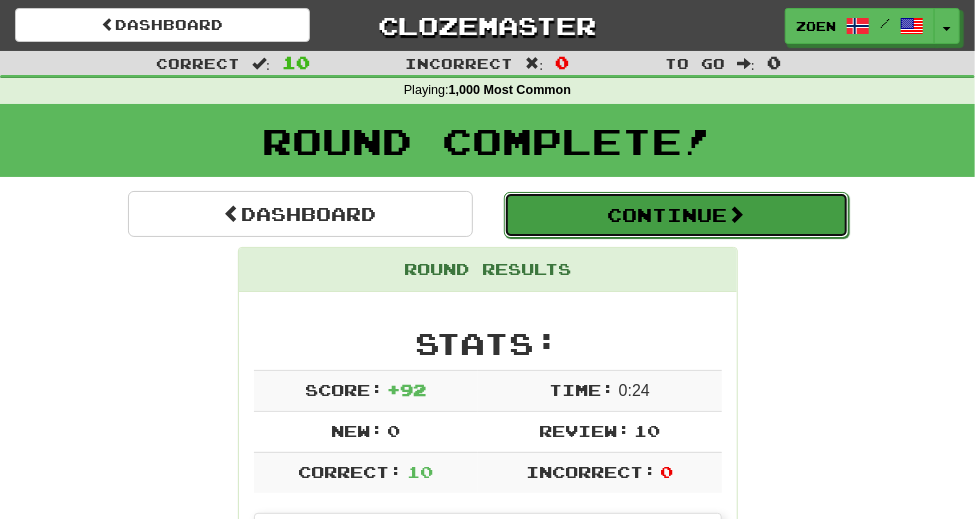 click on "Continue" at bounding box center (676, 215) 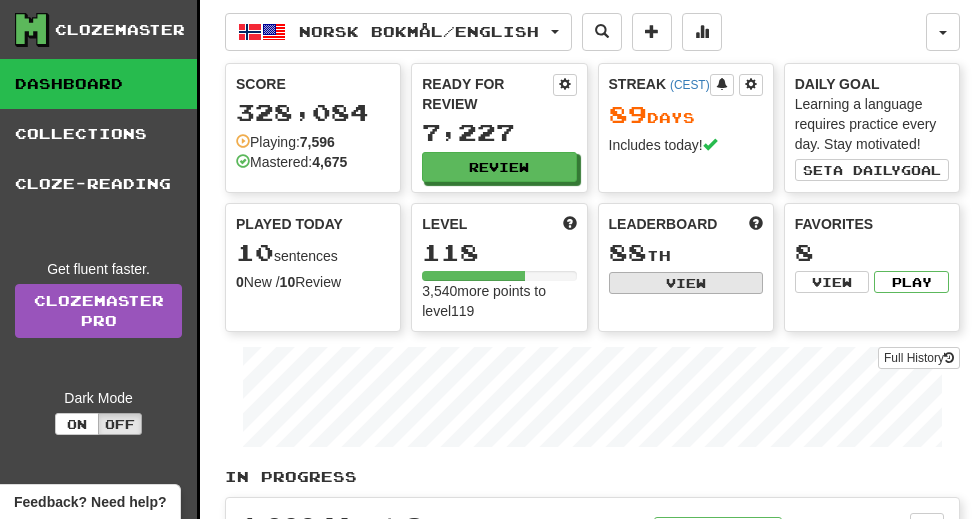 scroll, scrollTop: 0, scrollLeft: 0, axis: both 